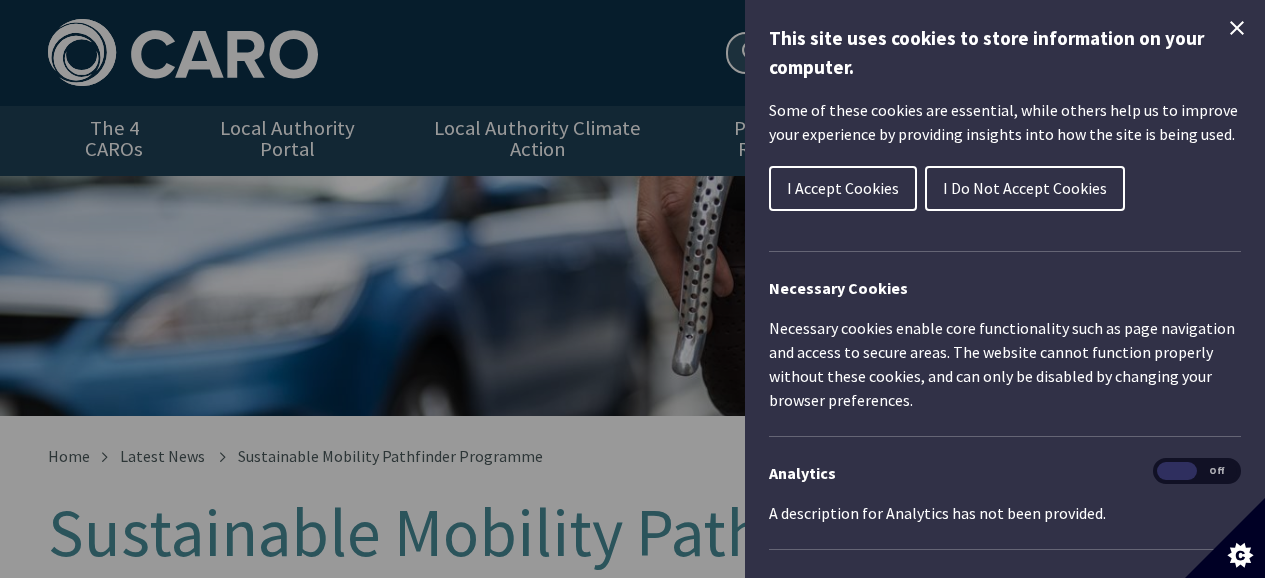 scroll, scrollTop: 0, scrollLeft: 0, axis: both 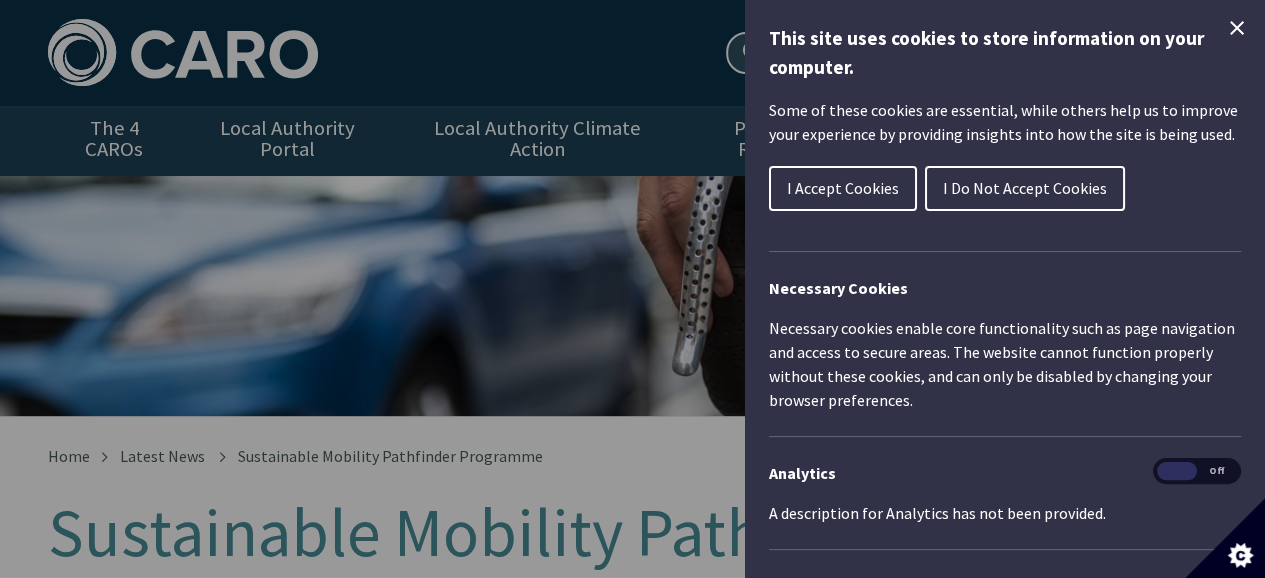click on "I Accept Cookies" at bounding box center (843, 188) 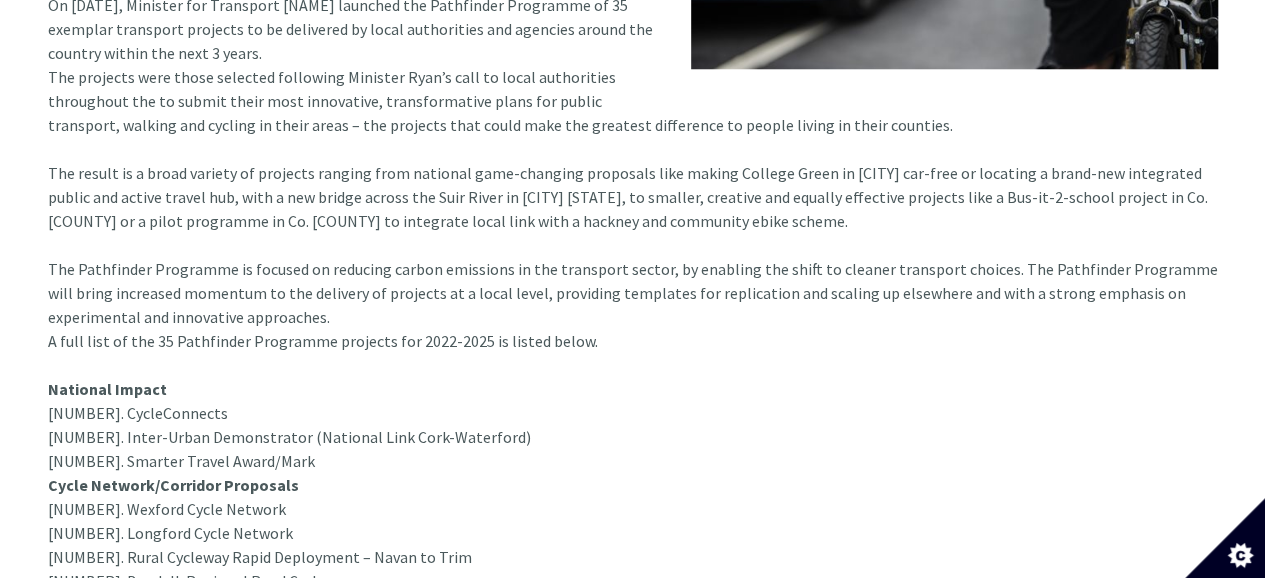 scroll, scrollTop: 962, scrollLeft: 0, axis: vertical 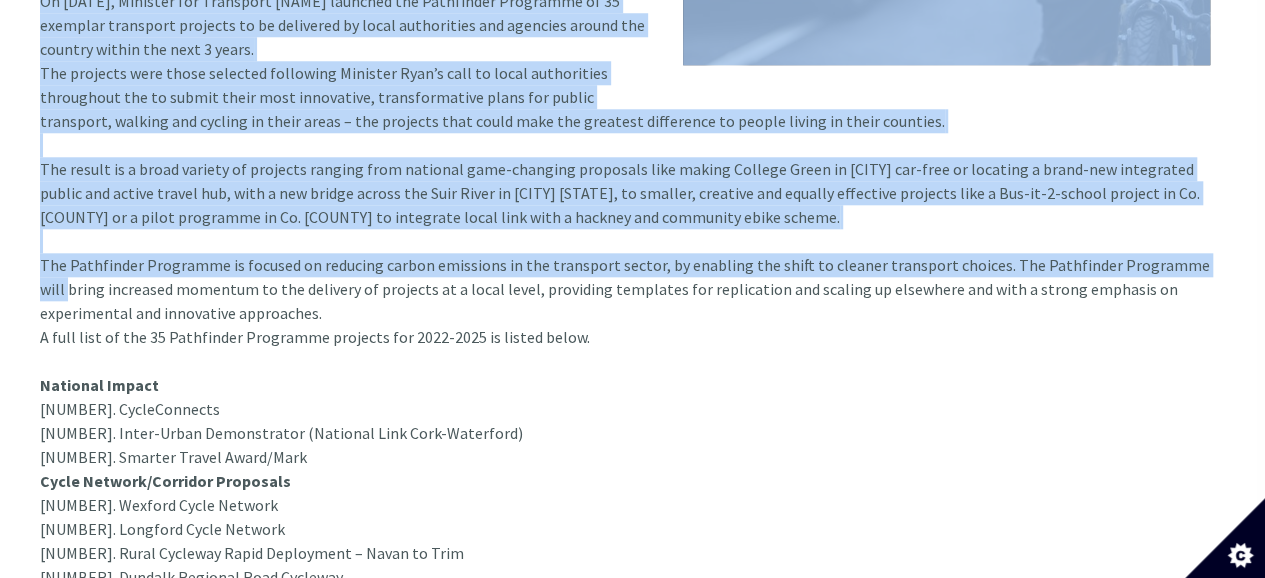 drag, startPoint x: 1260, startPoint y: 234, endPoint x: 1262, endPoint y: 258, distance: 24.083189 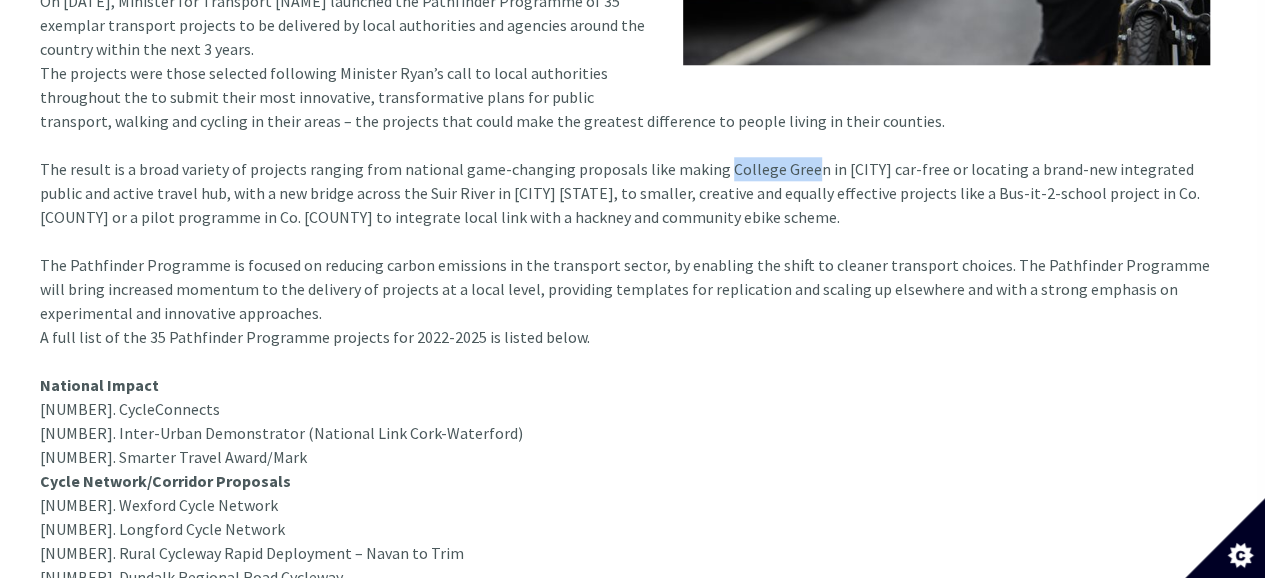 drag, startPoint x: 698, startPoint y: 144, endPoint x: 777, endPoint y: 147, distance: 79.05694 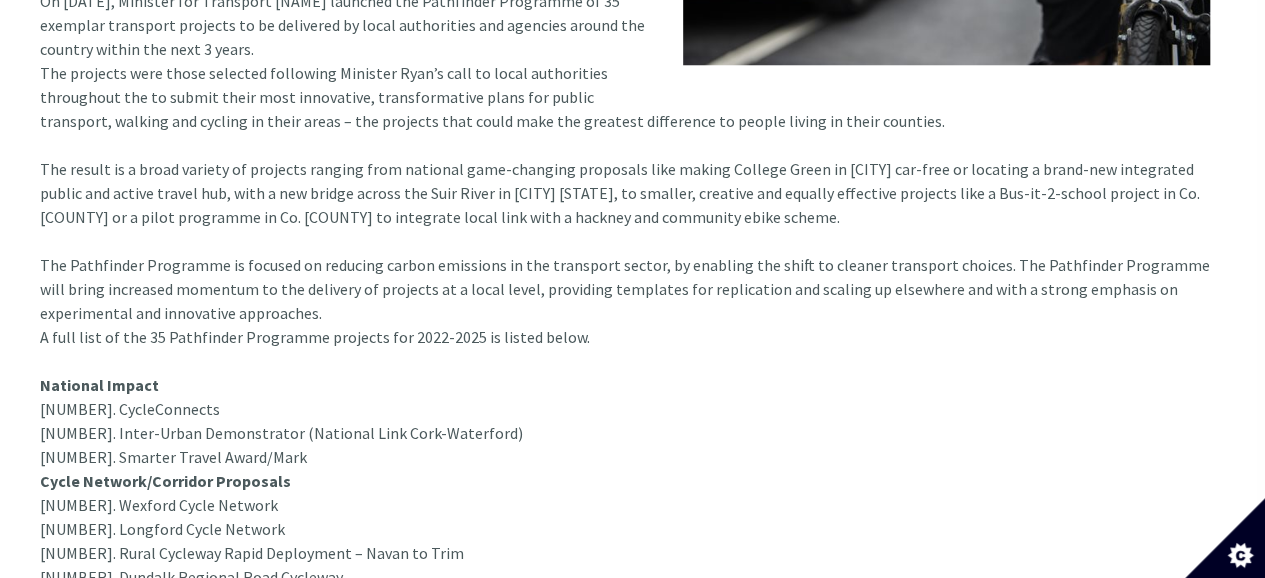 click on "[NUMBER]. Safe Routes to Schools Programme - Acceleration" at bounding box center [625, 535] 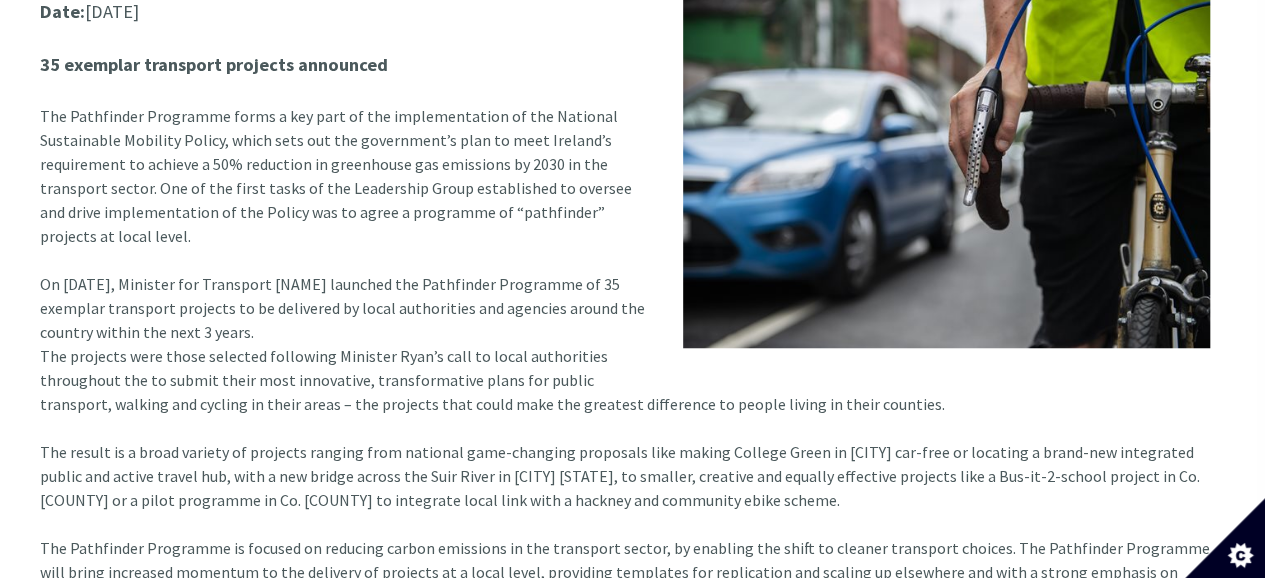scroll, scrollTop: 694, scrollLeft: 8, axis: both 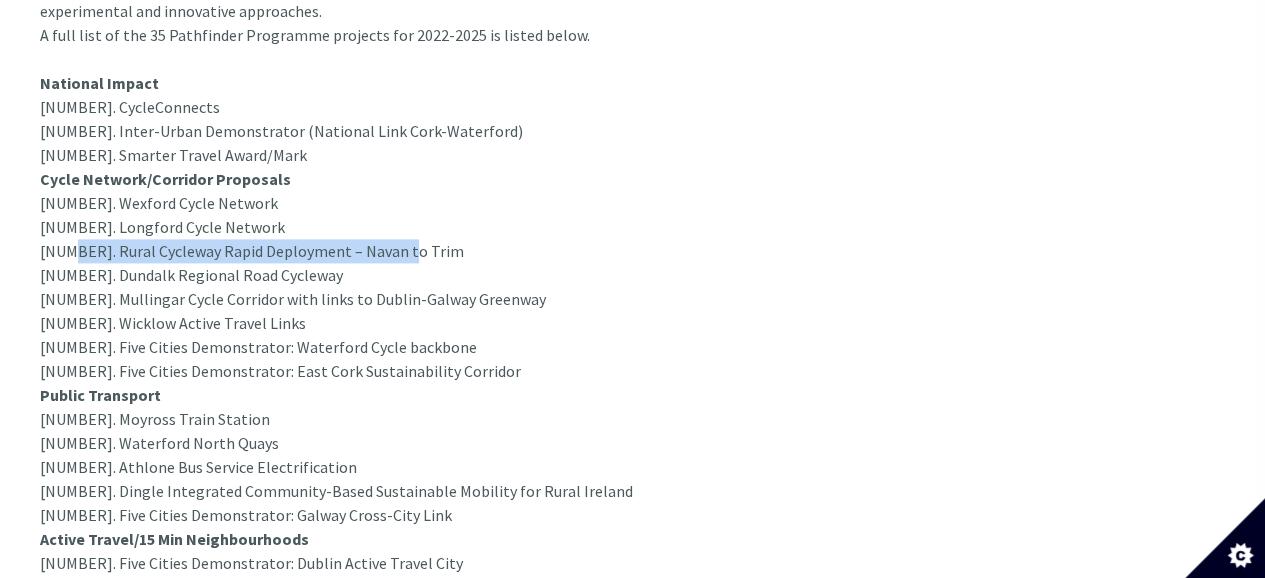 drag, startPoint x: 55, startPoint y: 229, endPoint x: 400, endPoint y: 229, distance: 345 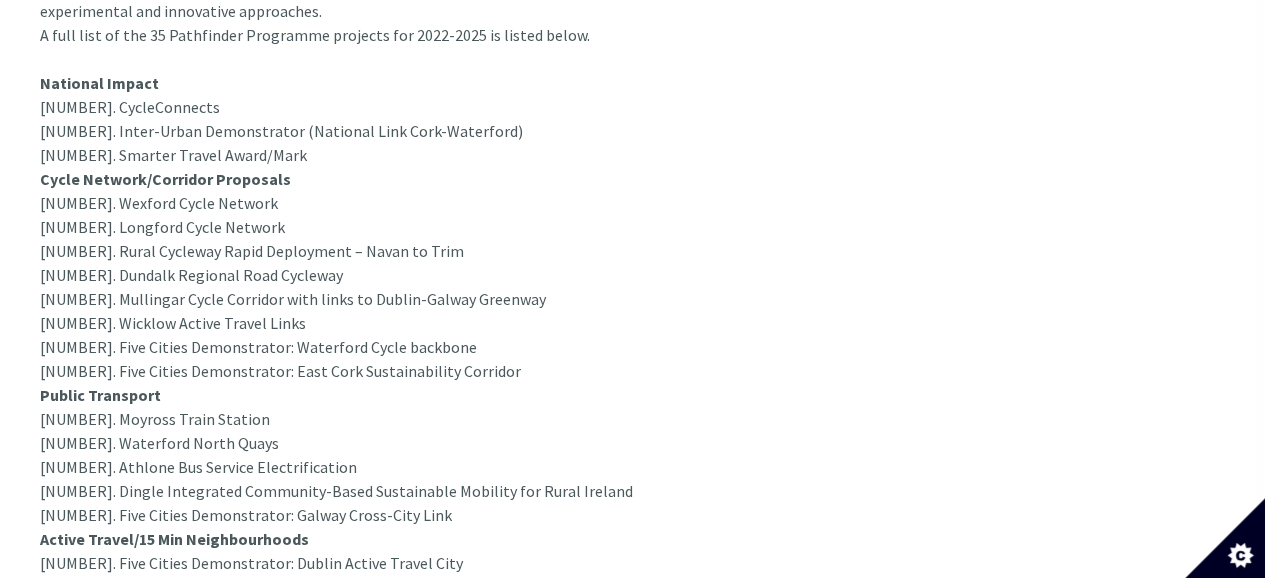 click on "[NUMBER]. Safe Routes to Schools Programme - Acceleration" at bounding box center (625, 233) 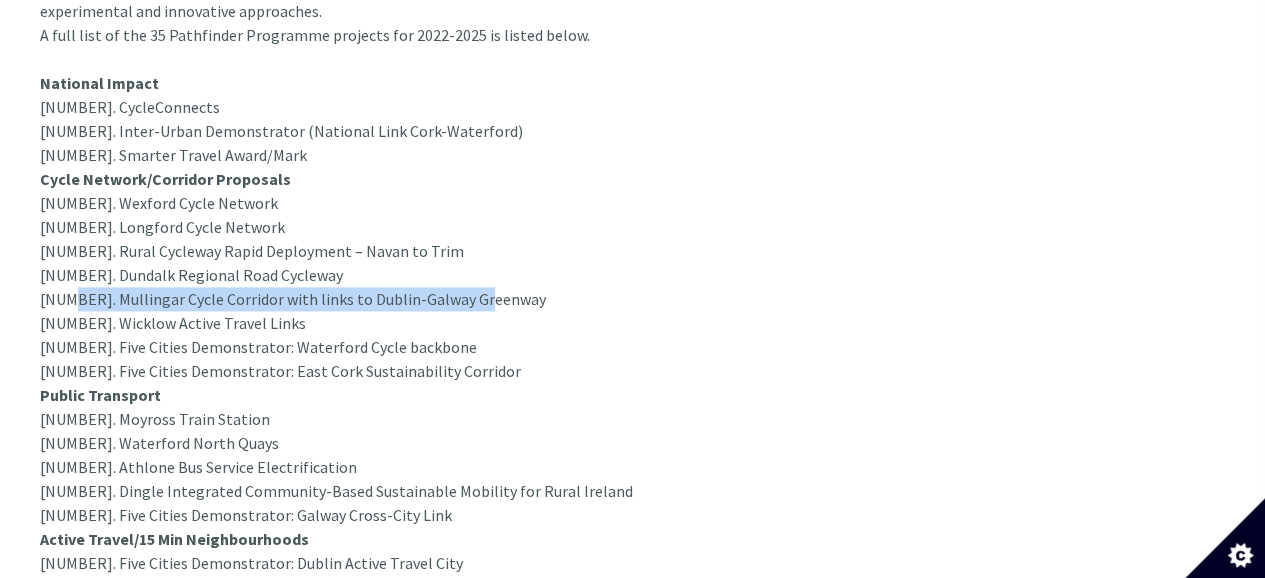 drag, startPoint x: 54, startPoint y: 279, endPoint x: 472, endPoint y: 273, distance: 418.04306 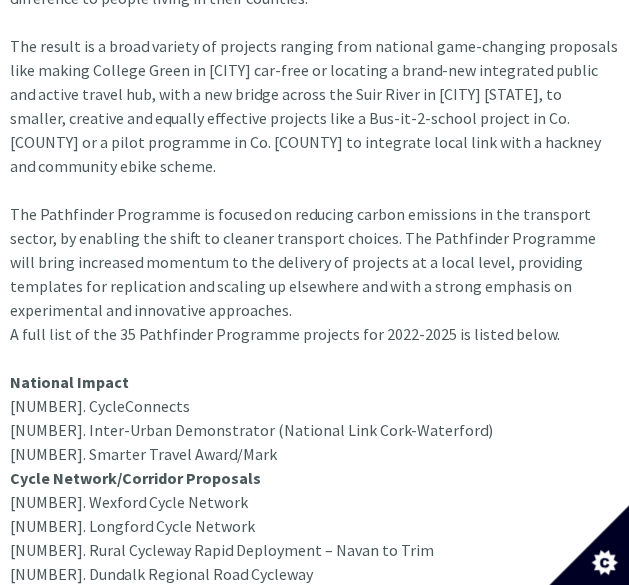 scroll, scrollTop: 1262, scrollLeft: 8, axis: both 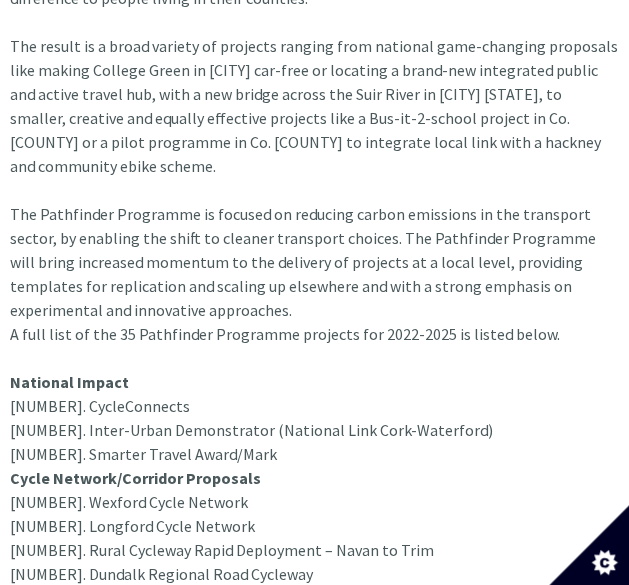 click on "[NUMBER]. Safe Routes to Schools Programme - Acceleration" at bounding box center [314, 282] 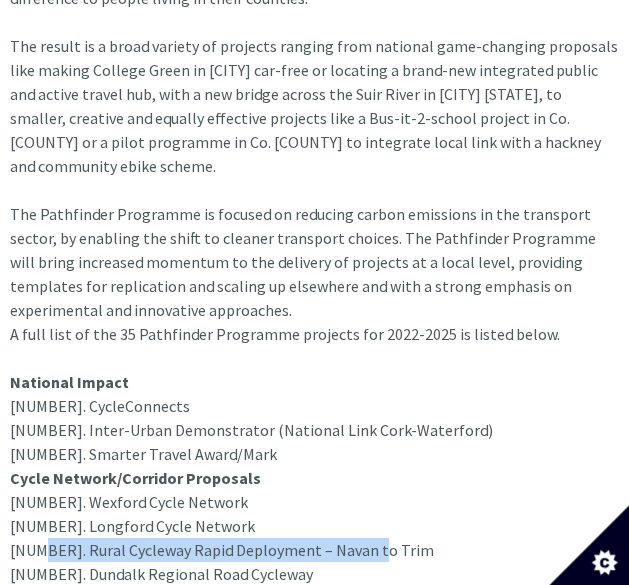 drag, startPoint x: 22, startPoint y: 431, endPoint x: 357, endPoint y: 428, distance: 335.01343 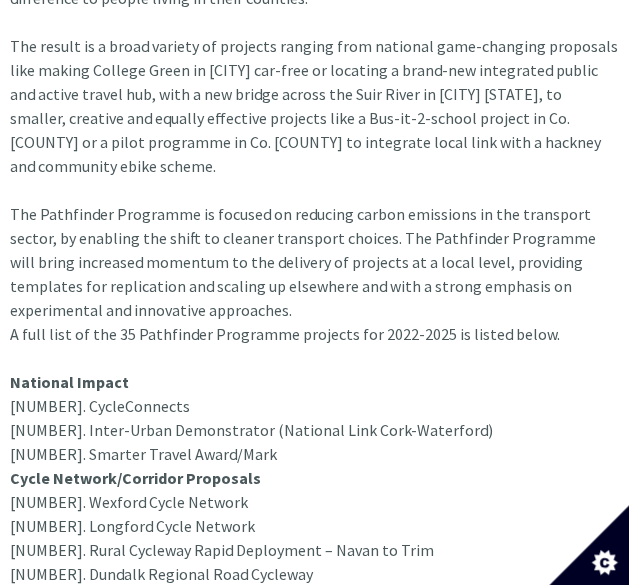 click on "[NUMBER]. Safe Routes to Schools Programme - Acceleration" at bounding box center (314, 282) 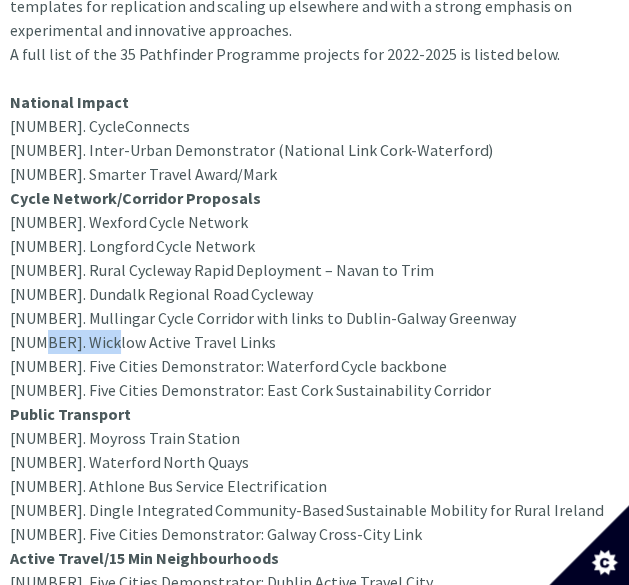 scroll, scrollTop: 1566, scrollLeft: 8, axis: both 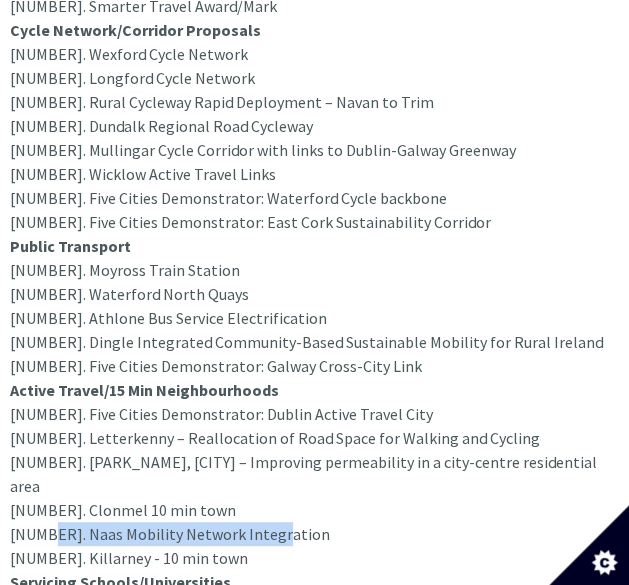 drag, startPoint x: 30, startPoint y: 390, endPoint x: 268, endPoint y: 391, distance: 238.0021 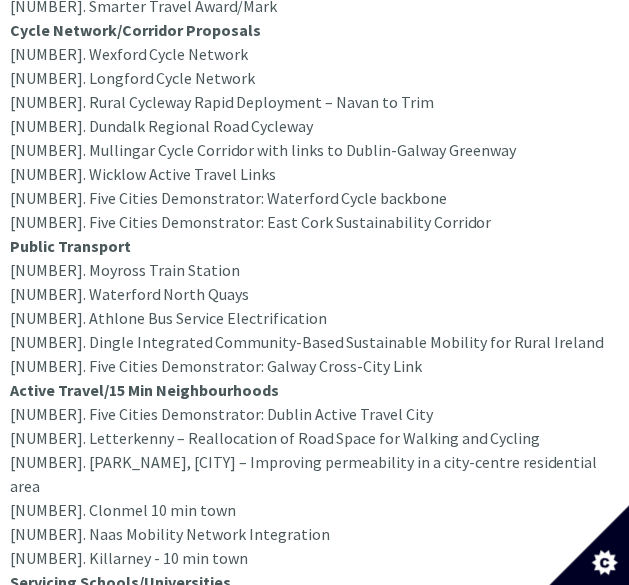 click on "[NUMBER]. Safe Routes to Schools Programme - Acceleration" at bounding box center [314, -166] 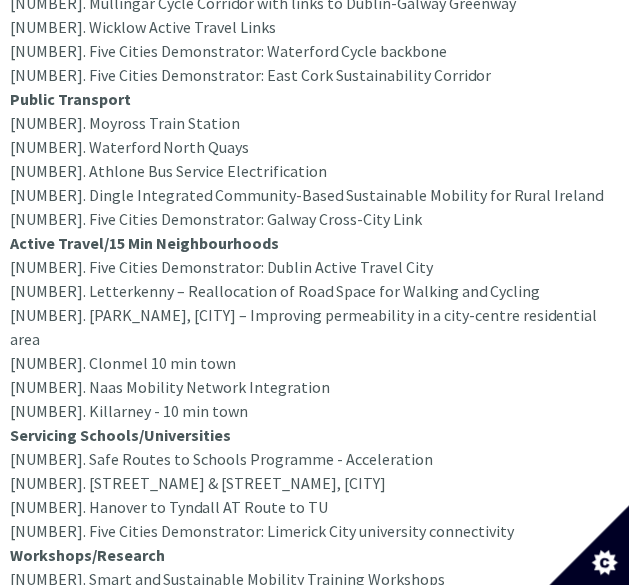 scroll, scrollTop: 1861, scrollLeft: 8, axis: both 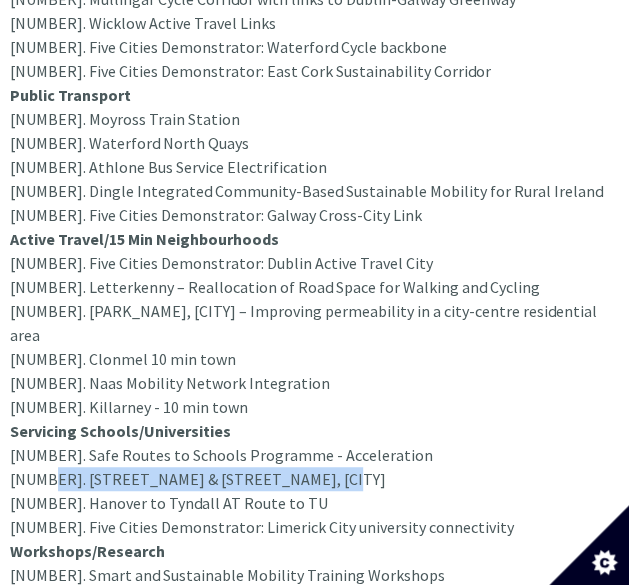 drag, startPoint x: 310, startPoint y: 335, endPoint x: 32, endPoint y: 339, distance: 278.02878 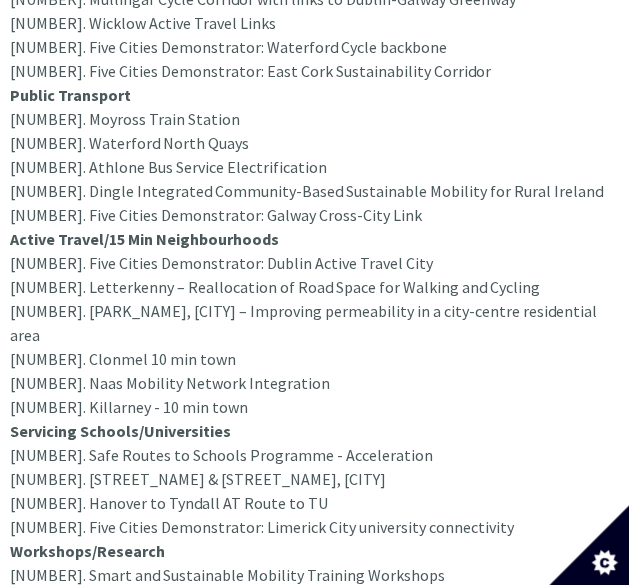 click on "[NUMBER]. Safe Routes to Schools Programme - Acceleration" at bounding box center [314, -317] 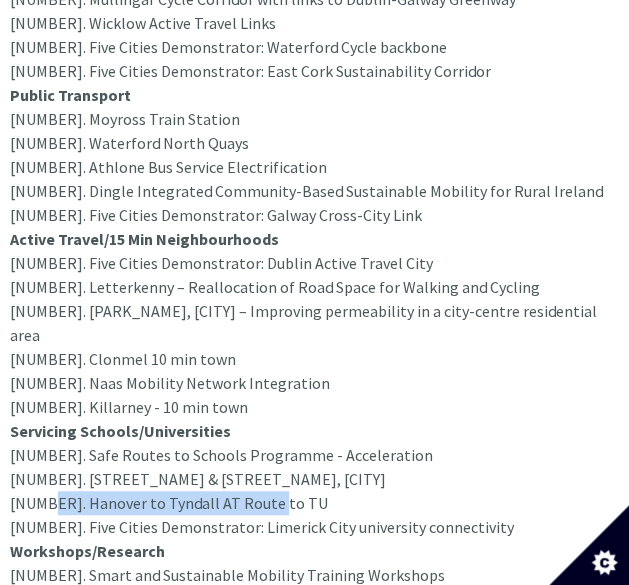 drag, startPoint x: 31, startPoint y: 359, endPoint x: 276, endPoint y: 358, distance: 245.00204 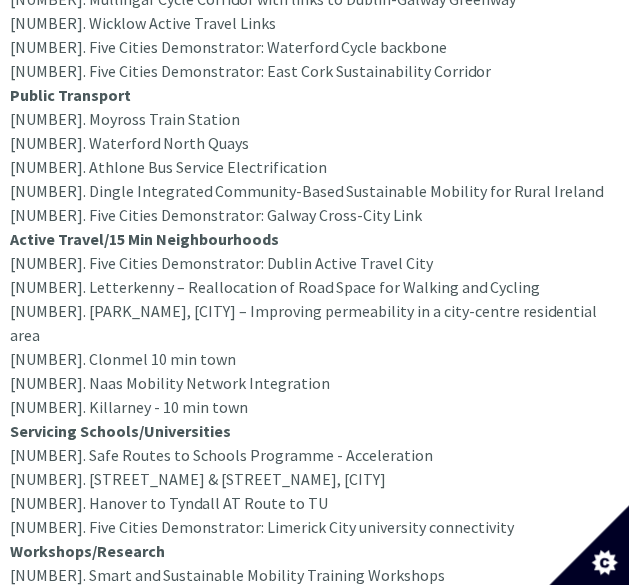 click on "[NUMBER]. Safe Routes to Schools Programme - Acceleration" at bounding box center (314, -317) 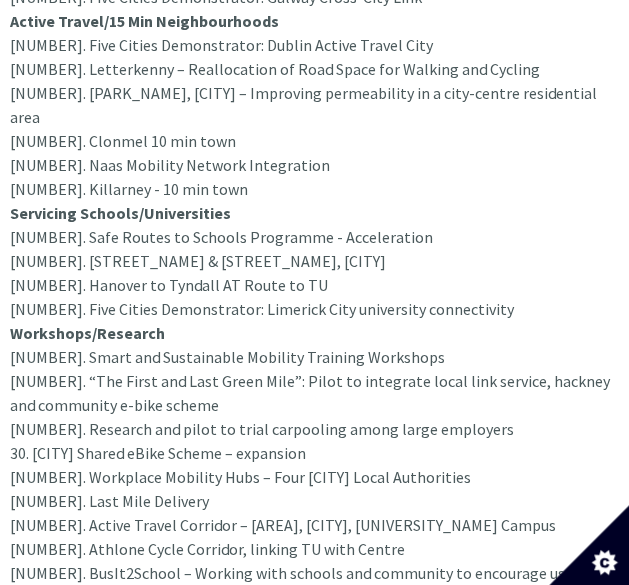 scroll, scrollTop: 2087, scrollLeft: 8, axis: both 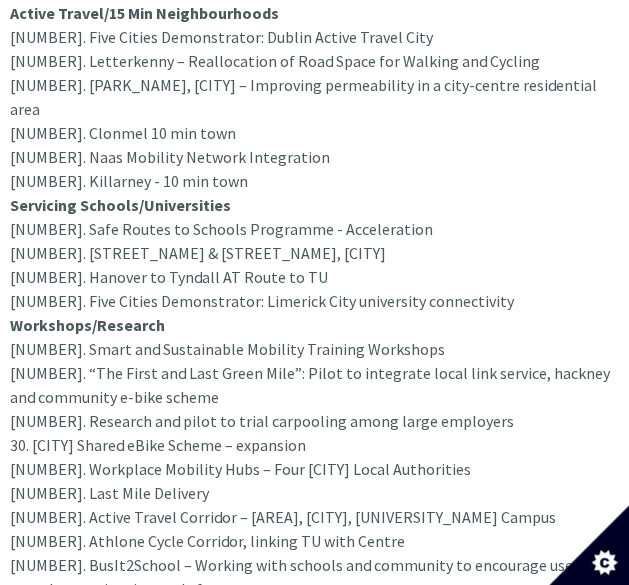 click on "[NUMBER]. Safe Routes to Schools Programme - Acceleration" at bounding box center [314, -543] 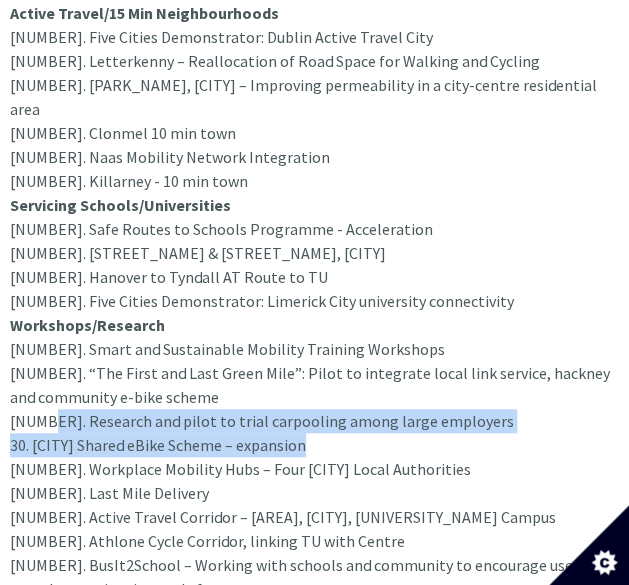 drag, startPoint x: 29, startPoint y: 280, endPoint x: 396, endPoint y: 307, distance: 367.99185 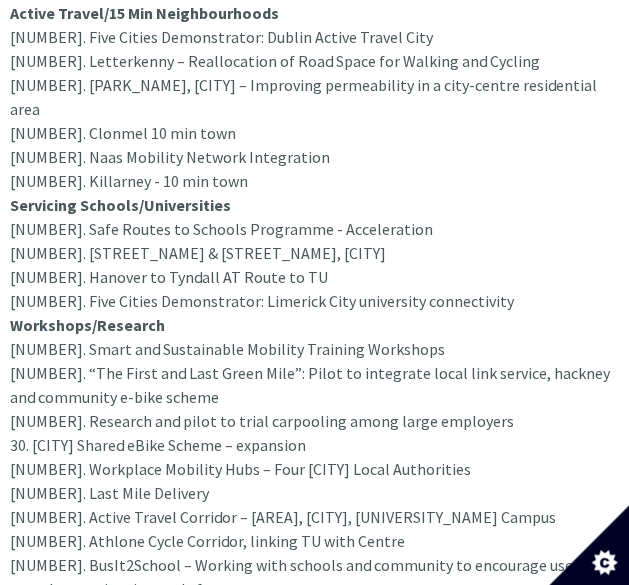 click on "[NUMBER]. Safe Routes to Schools Programme - Acceleration" at bounding box center [314, -543] 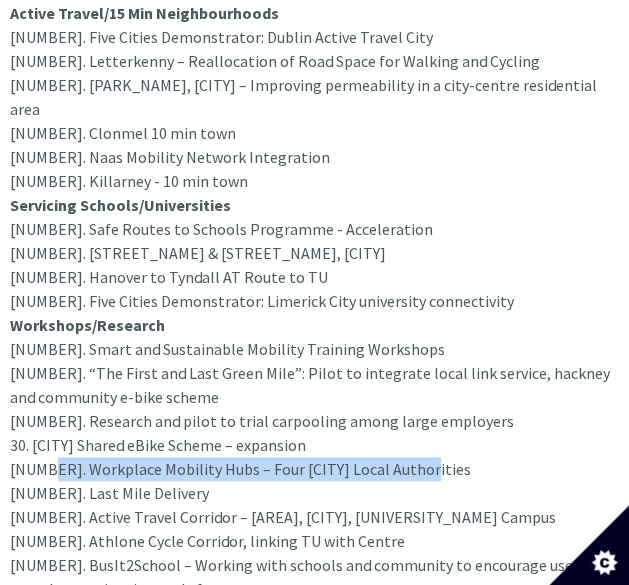 drag, startPoint x: 34, startPoint y: 325, endPoint x: 402, endPoint y: 326, distance: 368.00137 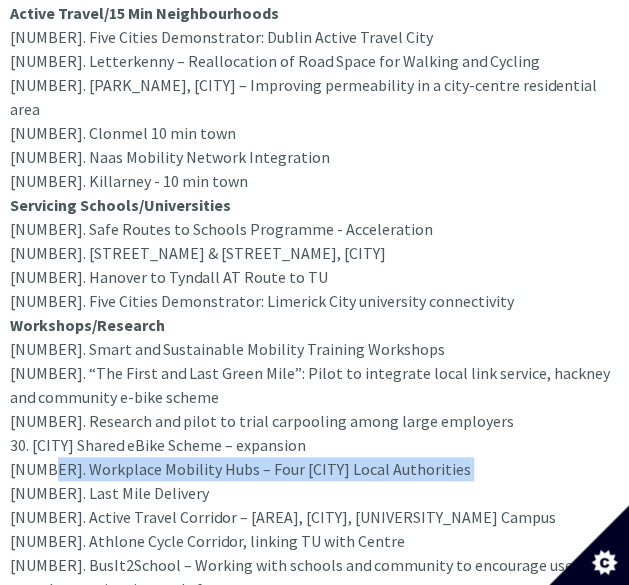 drag, startPoint x: 414, startPoint y: 328, endPoint x: 35, endPoint y: 325, distance: 379.01187 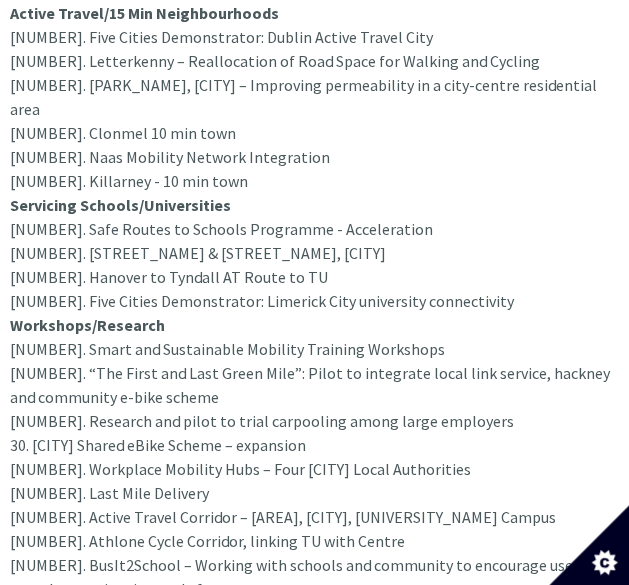 click on "[NUMBER]. Safe Routes to Schools Programme - Acceleration" at bounding box center [314, -543] 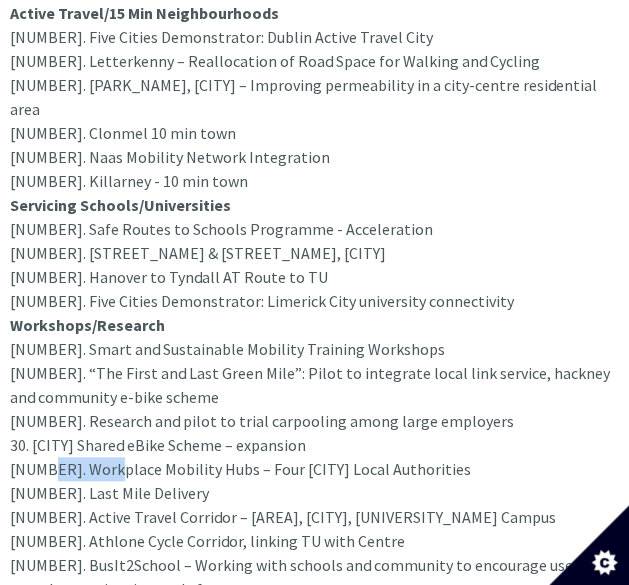 click on "[NUMBER]. Safe Routes to Schools Programme - Acceleration" at bounding box center [314, -543] 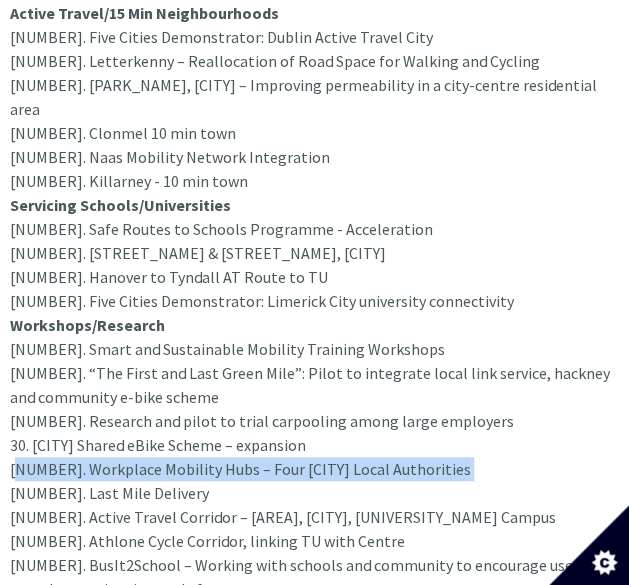 click on "[NUMBER]. Safe Routes to Schools Programme - Acceleration" at bounding box center (314, -543) 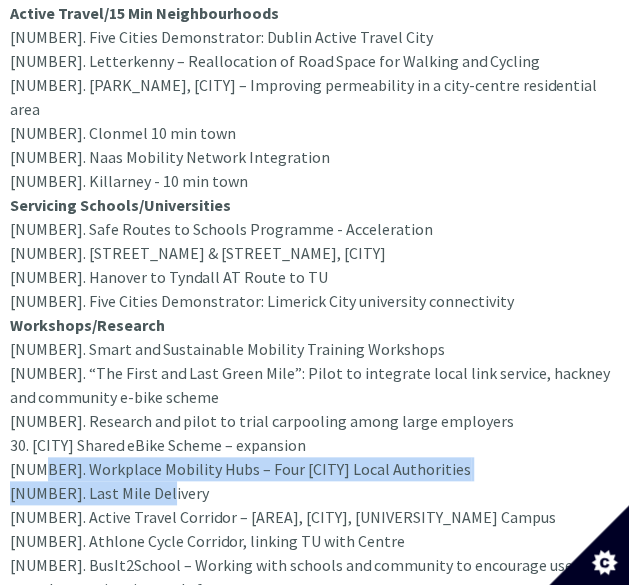 drag, startPoint x: 26, startPoint y: 327, endPoint x: 406, endPoint y: 367, distance: 382.09946 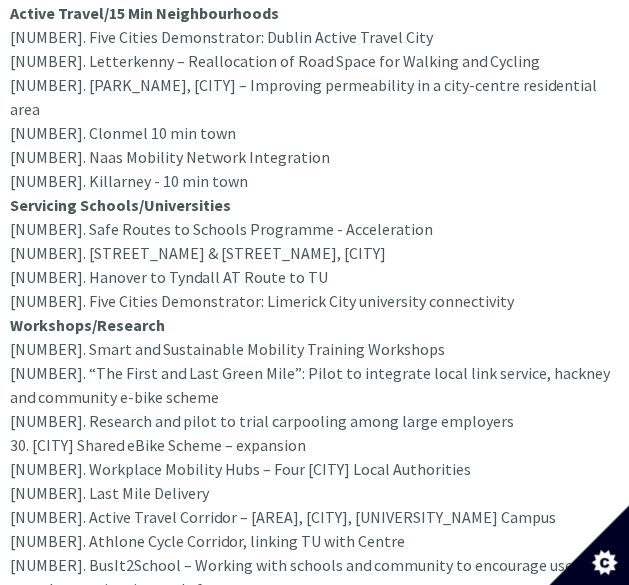 click on "[NUMBER]. Safe Routes to Schools Programme - Acceleration" at bounding box center [314, -543] 